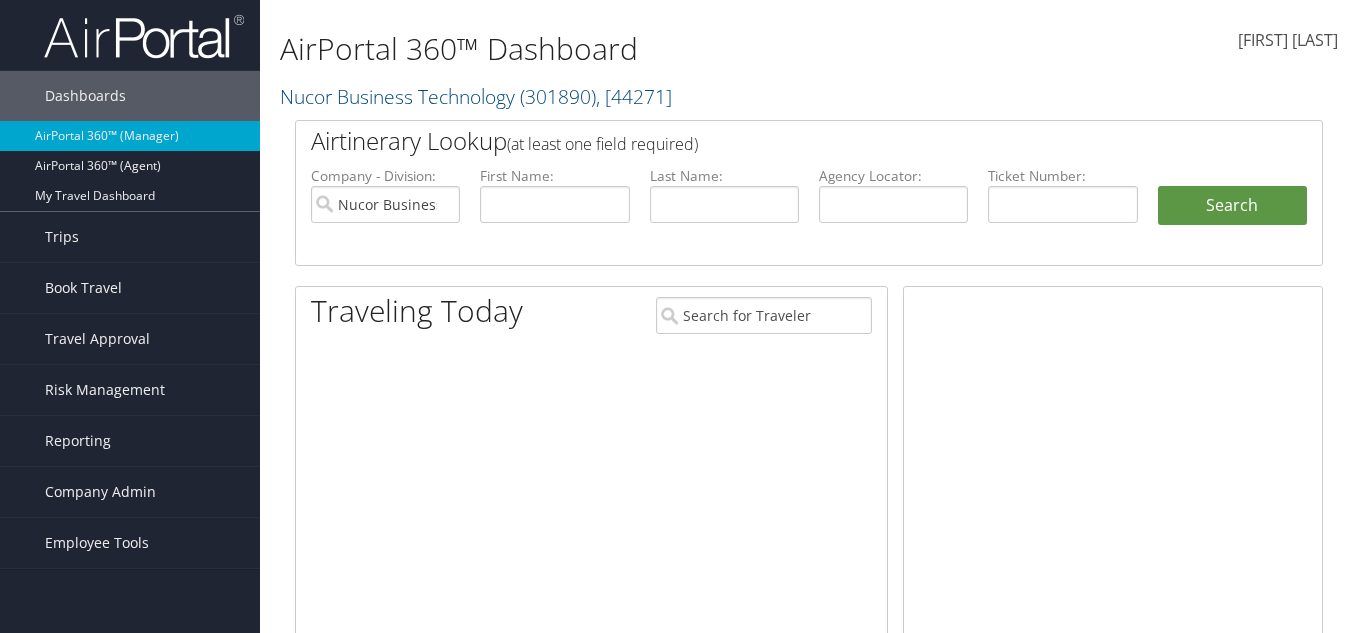 scroll, scrollTop: 0, scrollLeft: 0, axis: both 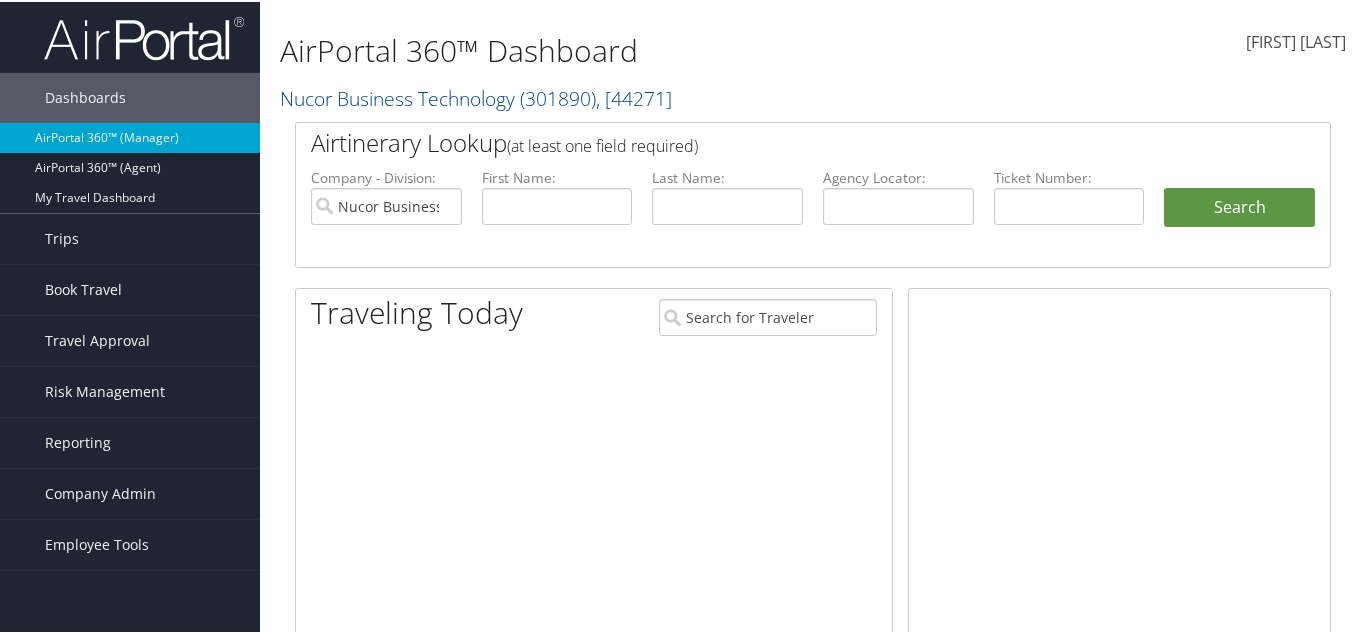 click on "AirPortal 360™ (Manager)" at bounding box center [130, 136] 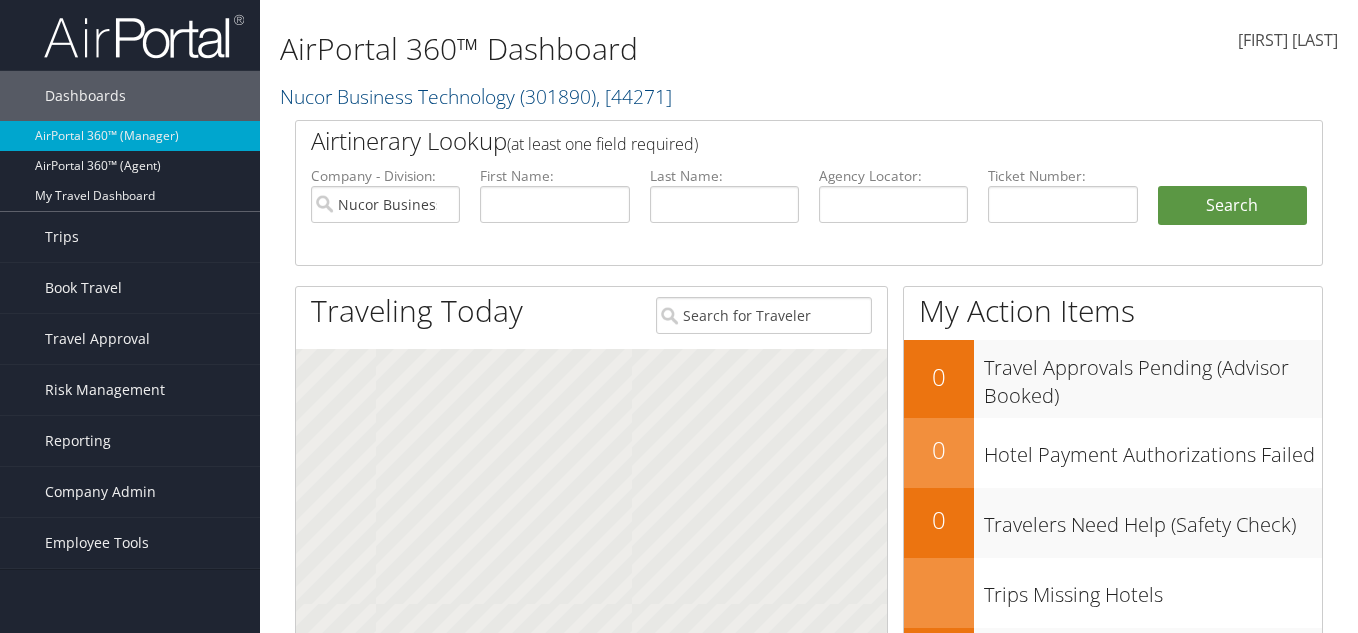 scroll, scrollTop: 0, scrollLeft: 0, axis: both 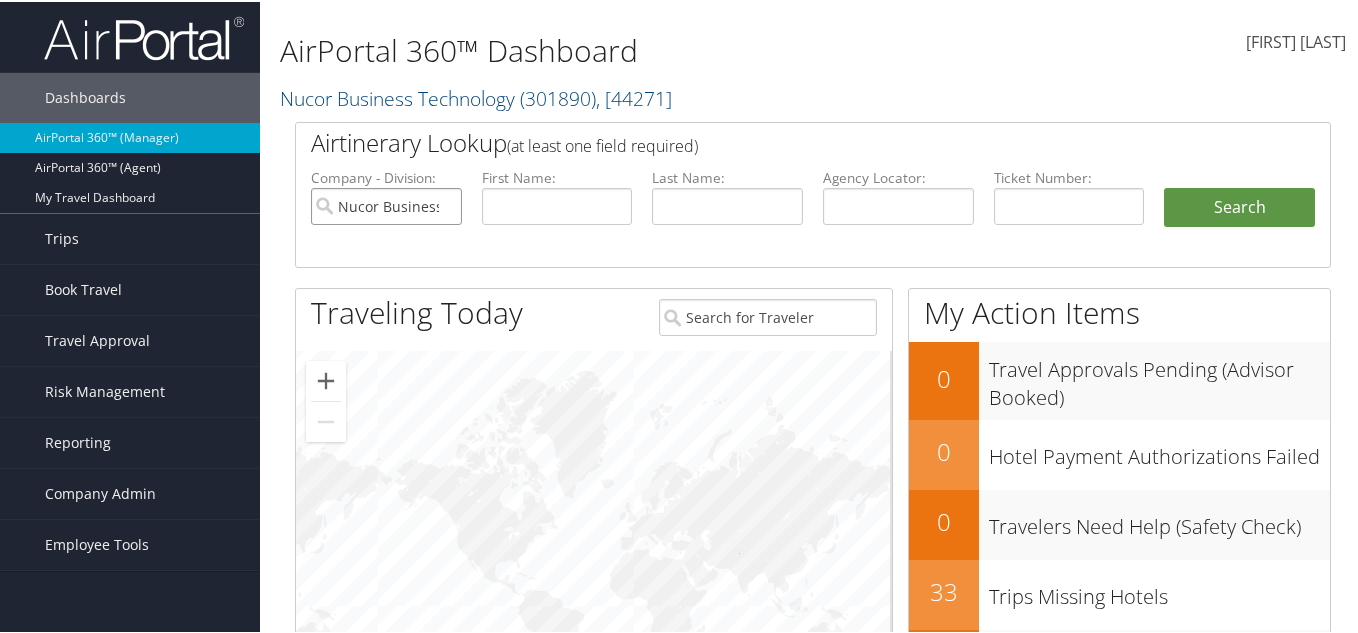 click on "Nucor Business Technology" at bounding box center [386, 204] 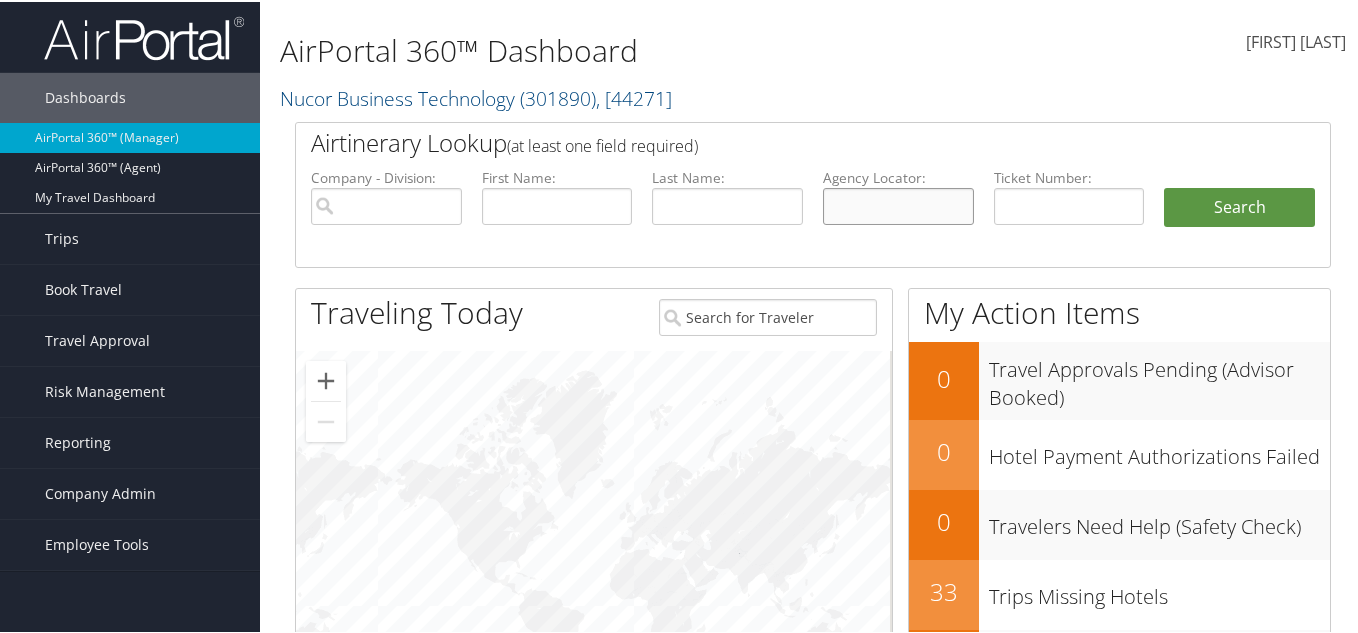 paste on "D14KMT" 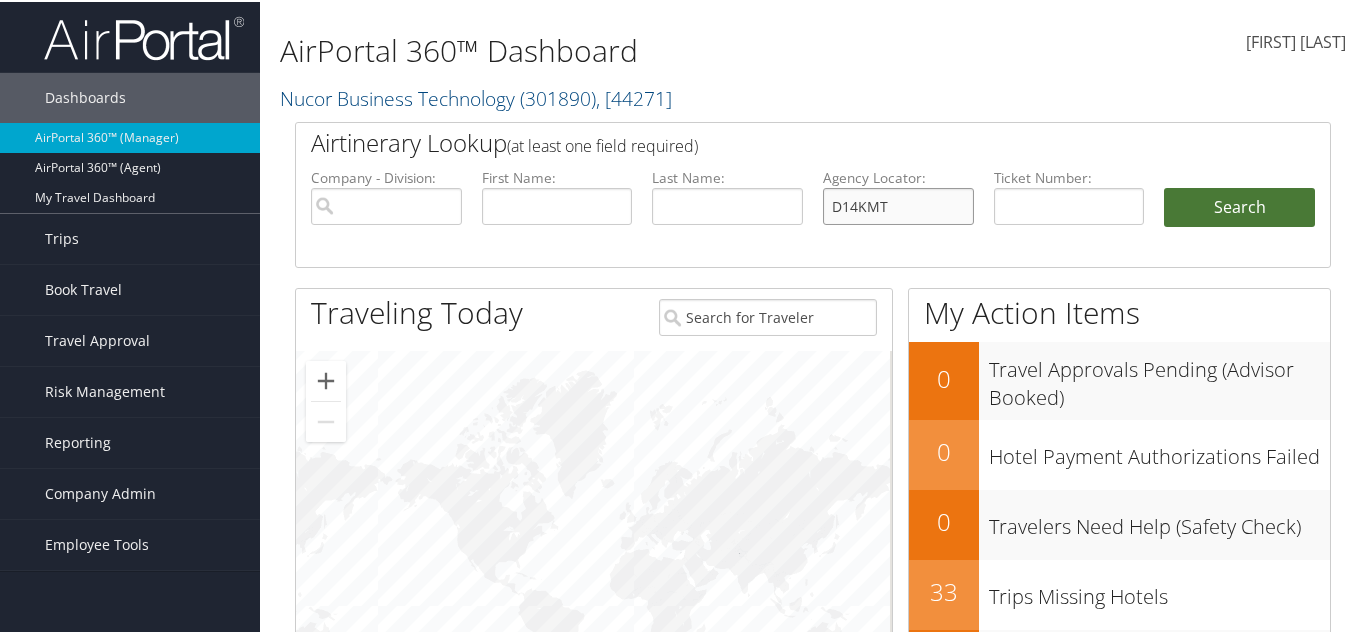 type on "D14KMT" 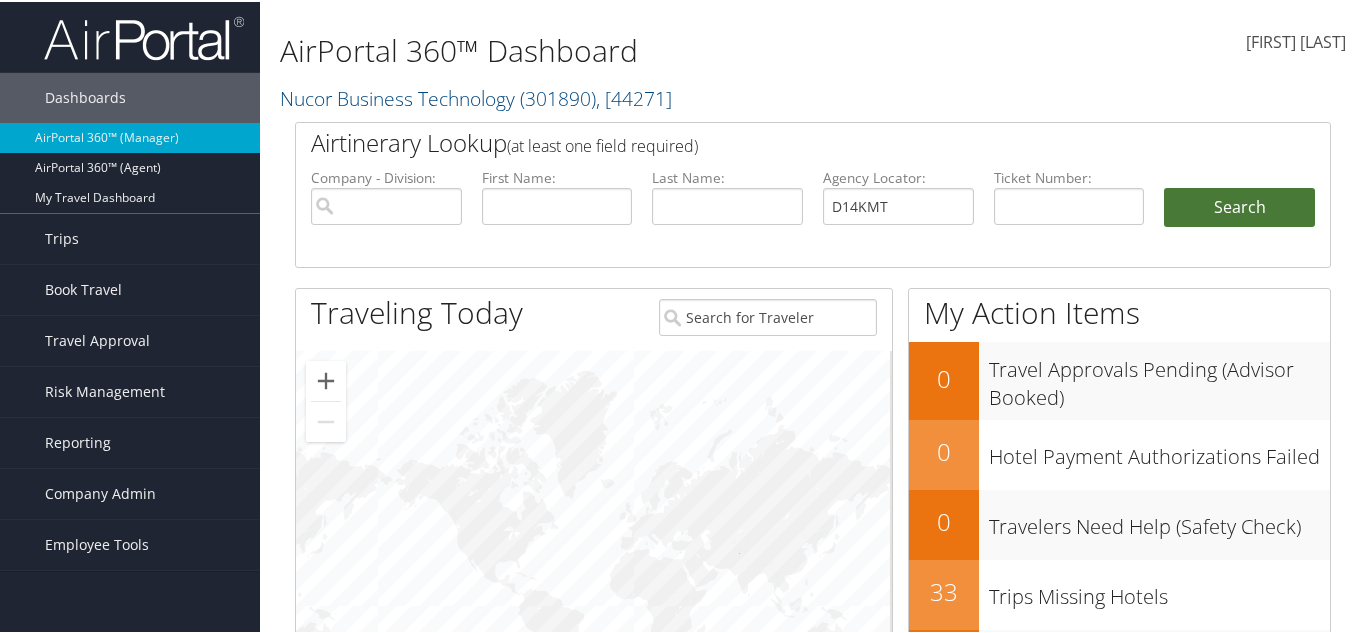 click on "Search" at bounding box center [1239, 206] 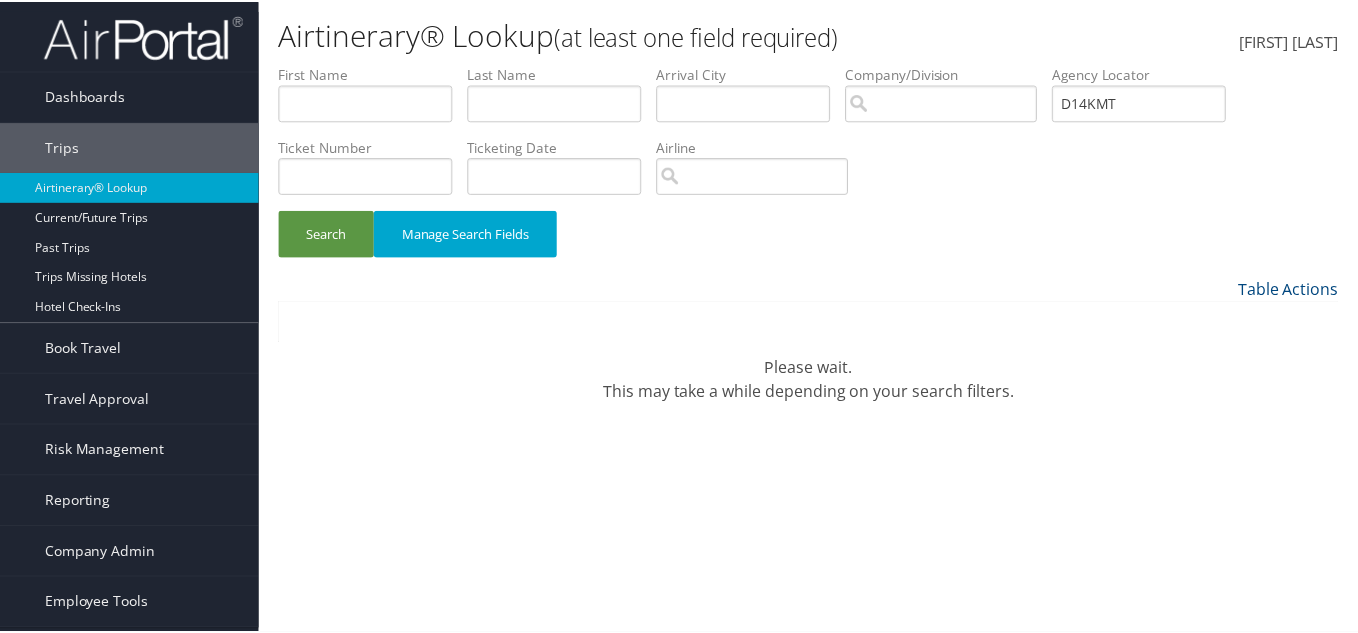 scroll, scrollTop: 0, scrollLeft: 0, axis: both 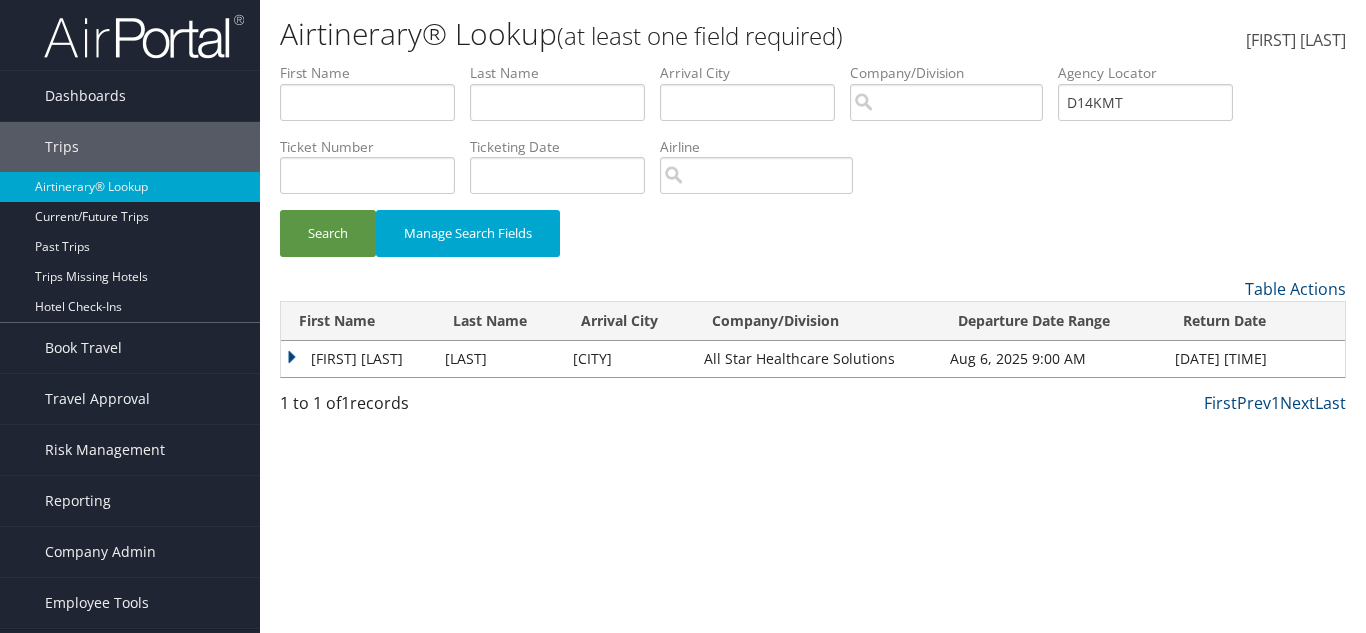 click on "[FIRST] [LAST]" at bounding box center [358, 359] 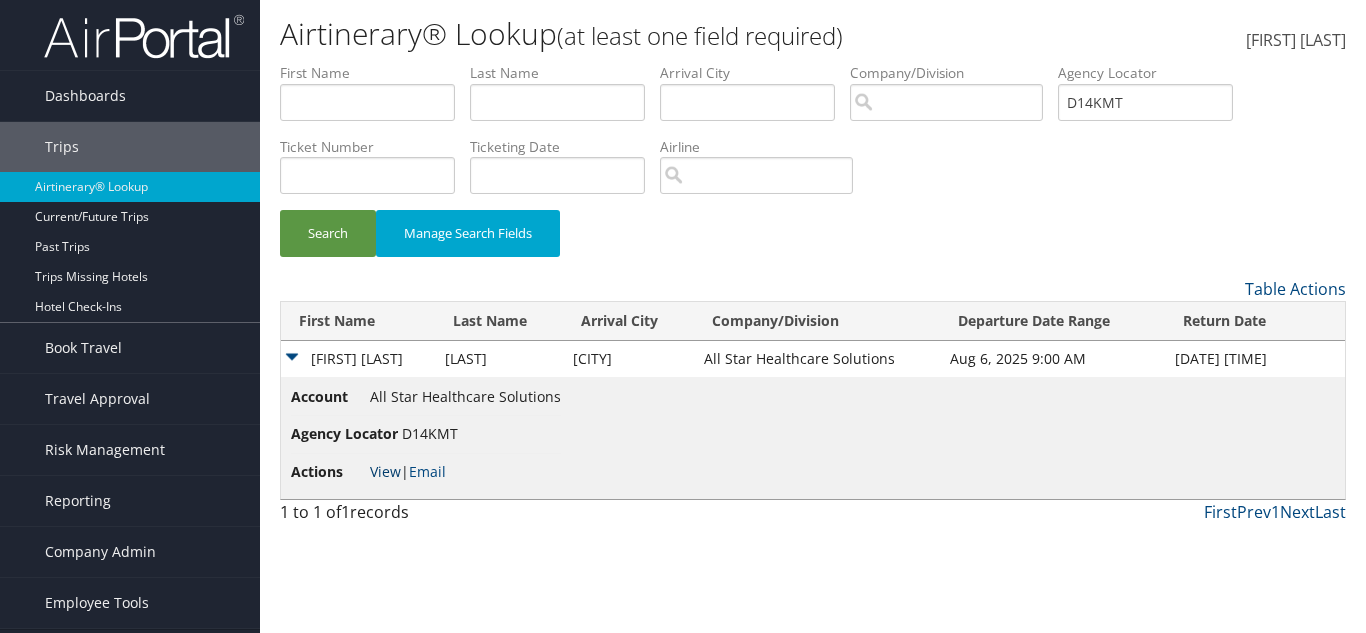 click on "View" at bounding box center [385, 471] 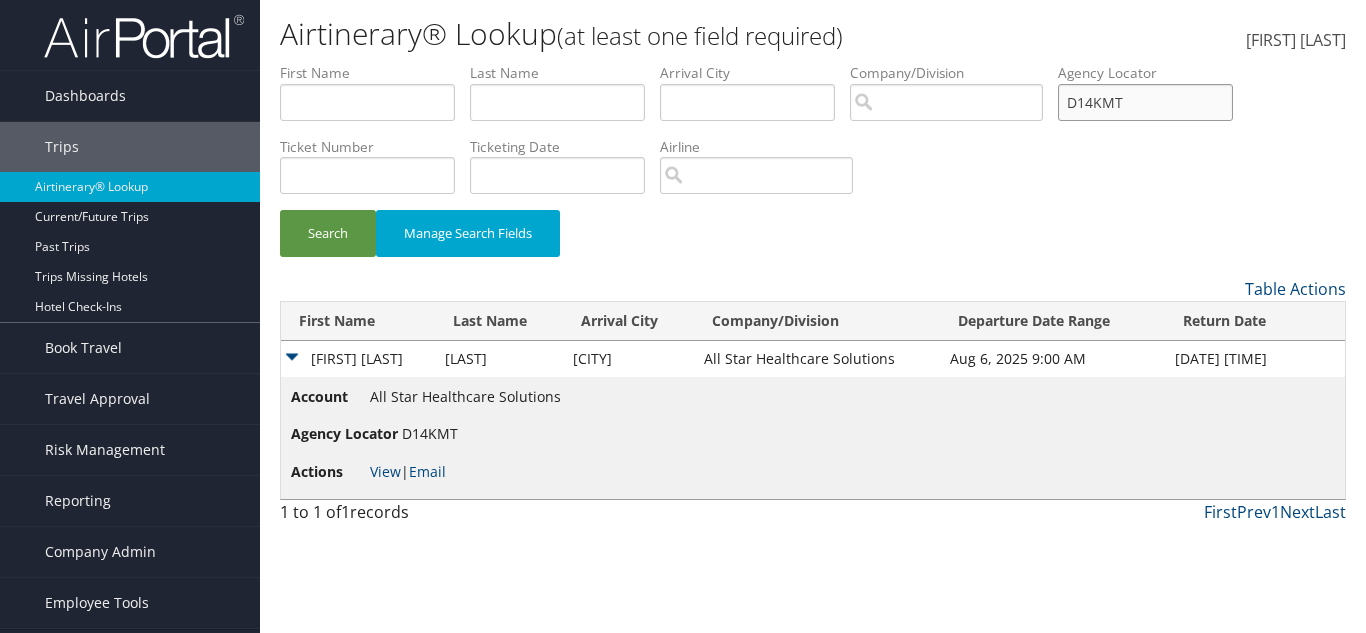 drag, startPoint x: 1162, startPoint y: 110, endPoint x: 992, endPoint y: 111, distance: 170.00294 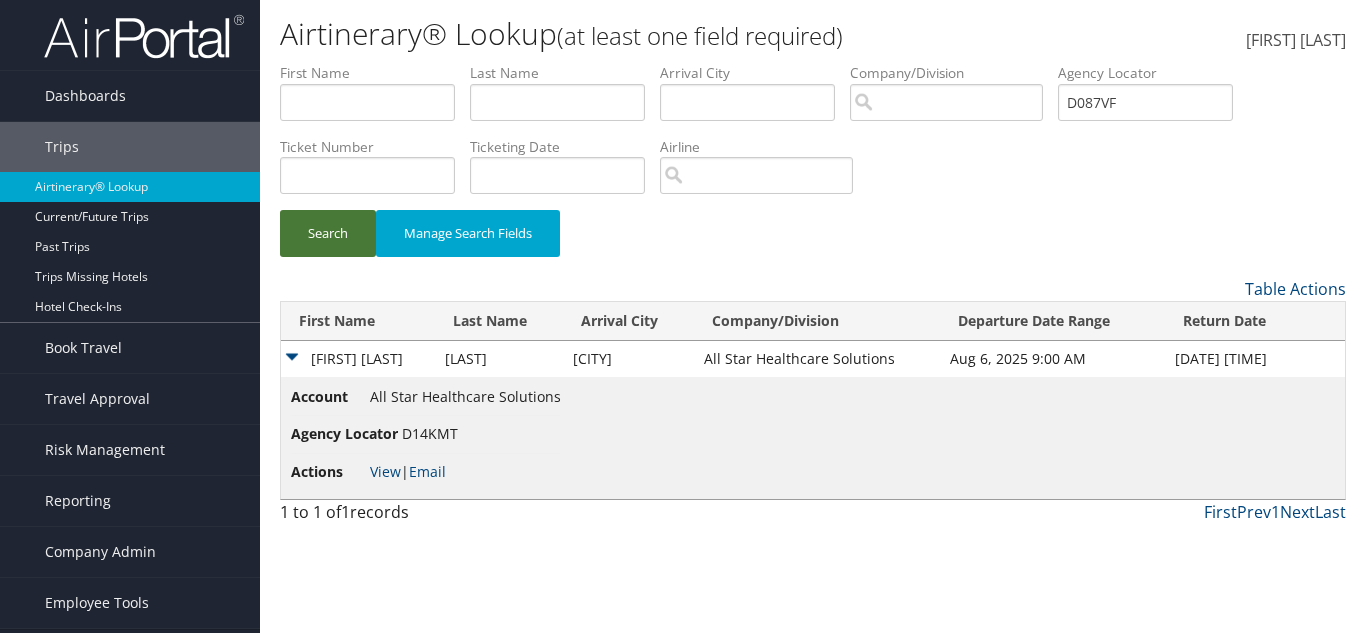 click on "Search" at bounding box center [328, 233] 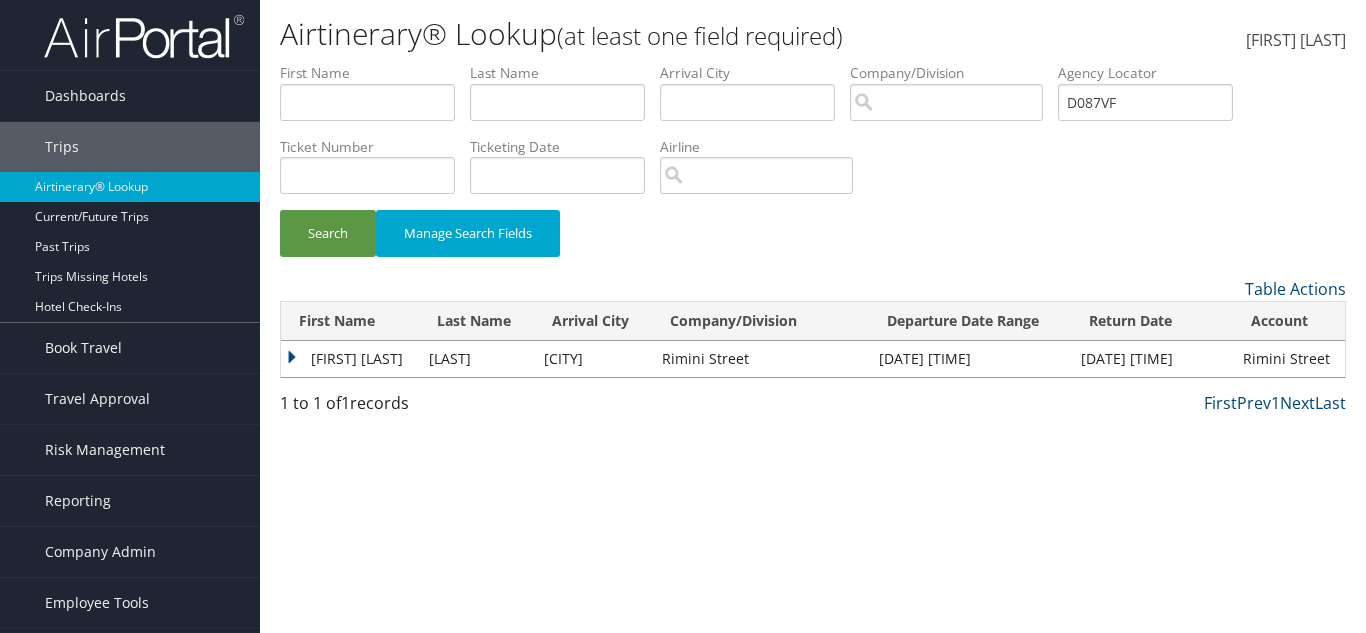 click on "[FIRST] [LAST]" at bounding box center (350, 359) 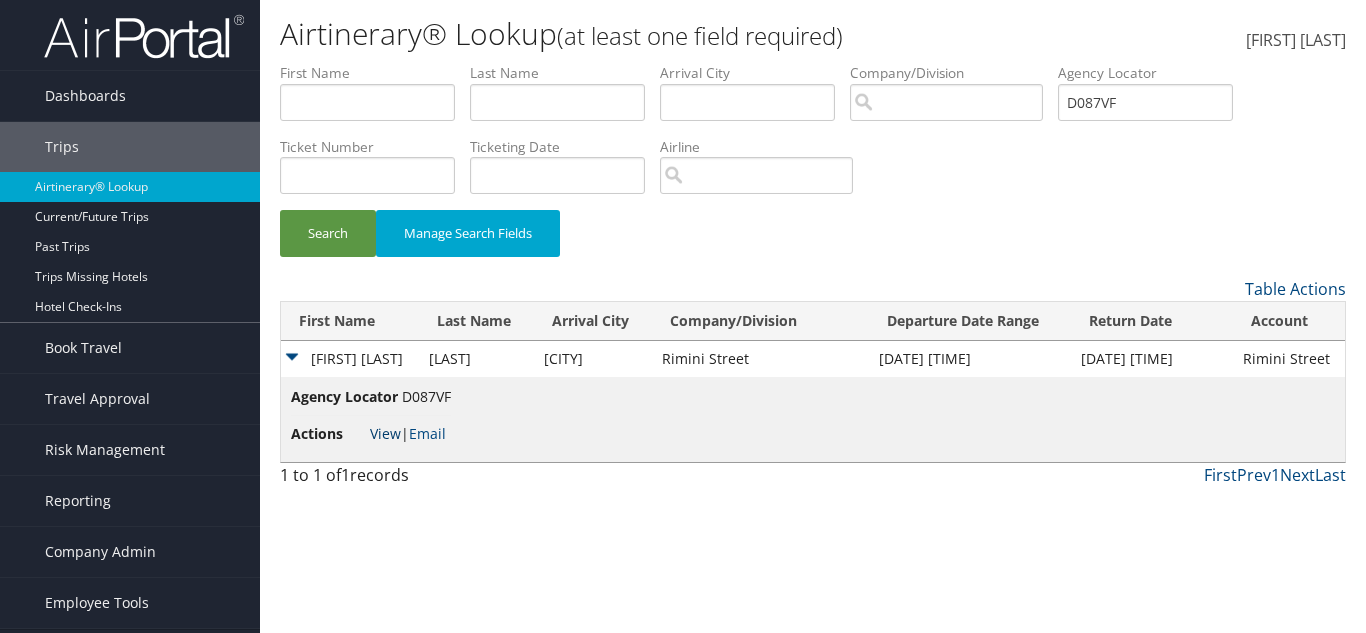 click on "View" at bounding box center [385, 433] 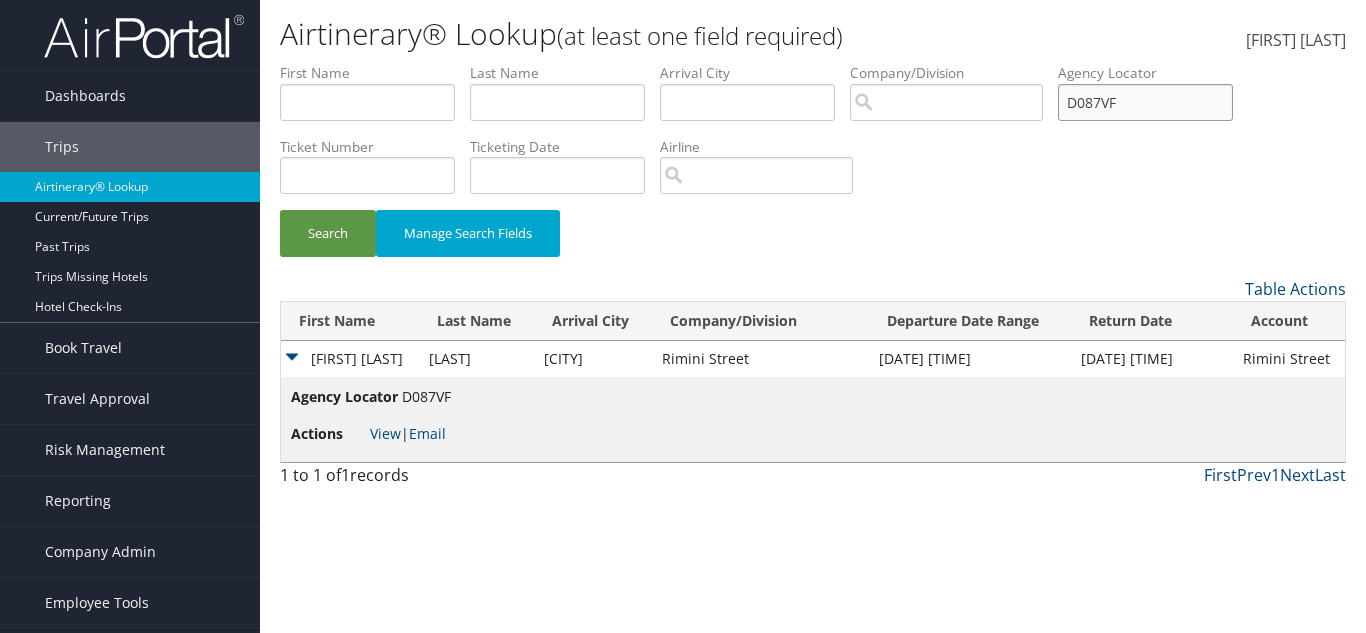 drag, startPoint x: 1147, startPoint y: 107, endPoint x: 1010, endPoint y: 106, distance: 137.00365 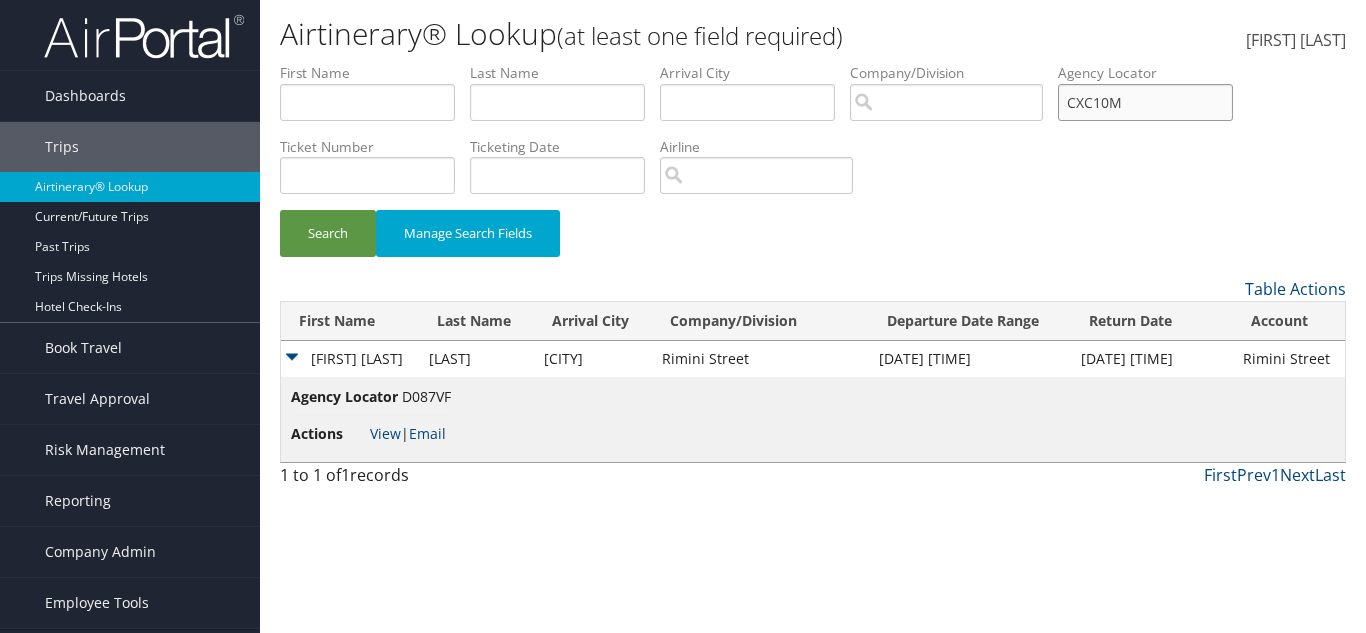 type on "CXC10M" 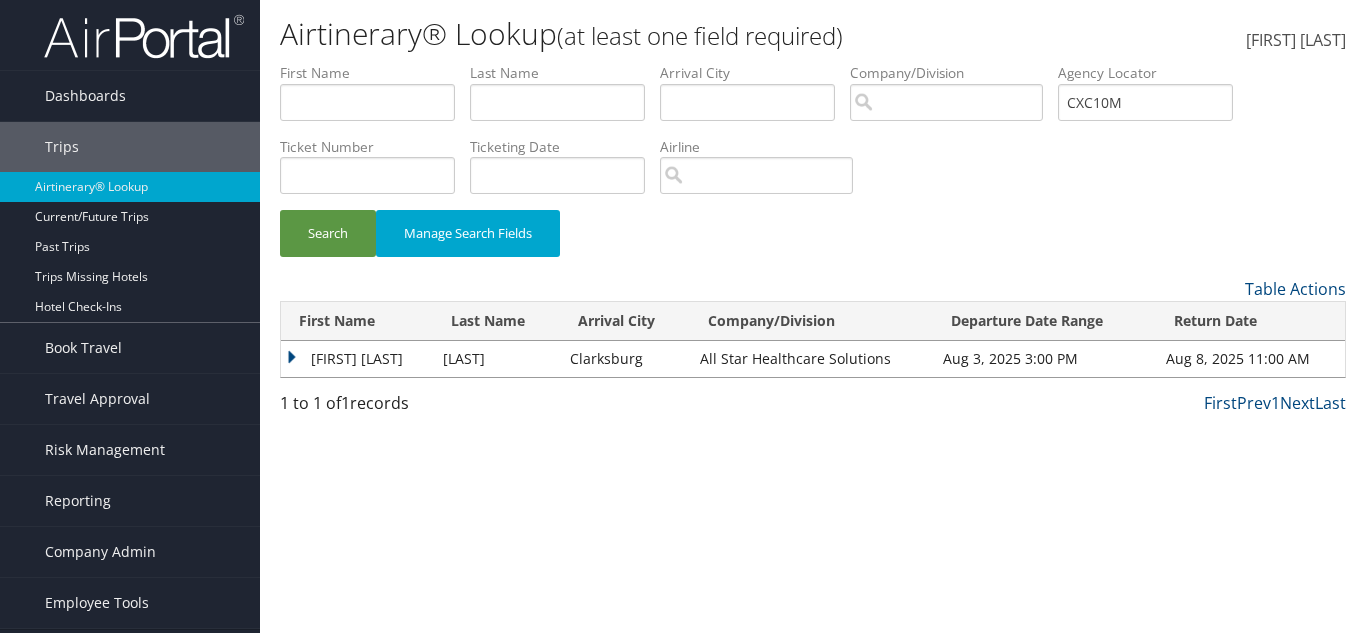 click on "NANCY KATHERINE" at bounding box center [357, 359] 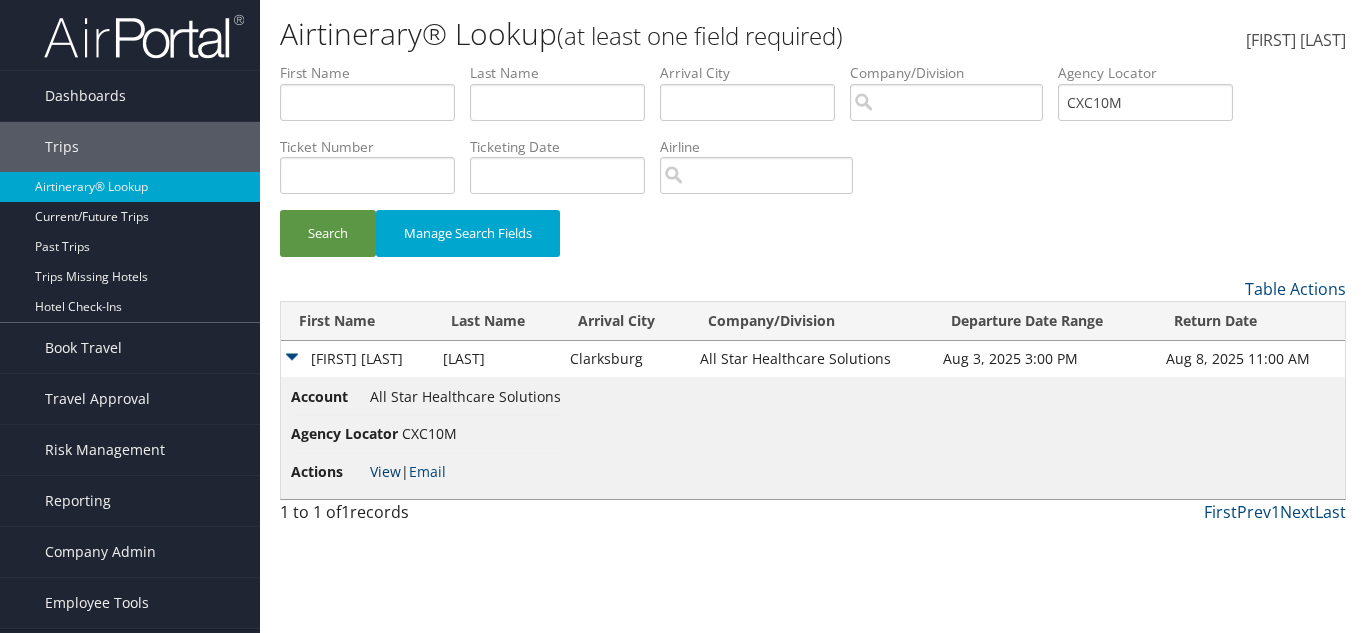 click on "View" at bounding box center [385, 471] 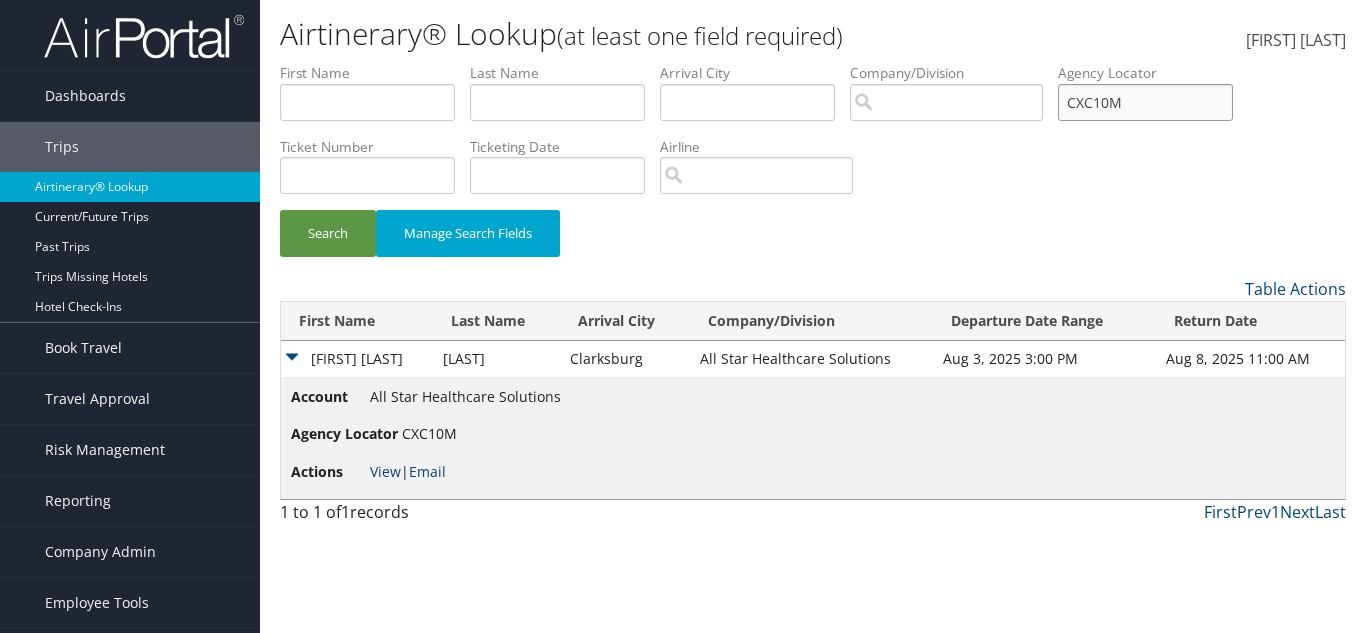 drag, startPoint x: 1152, startPoint y: 104, endPoint x: 923, endPoint y: 95, distance: 229.17679 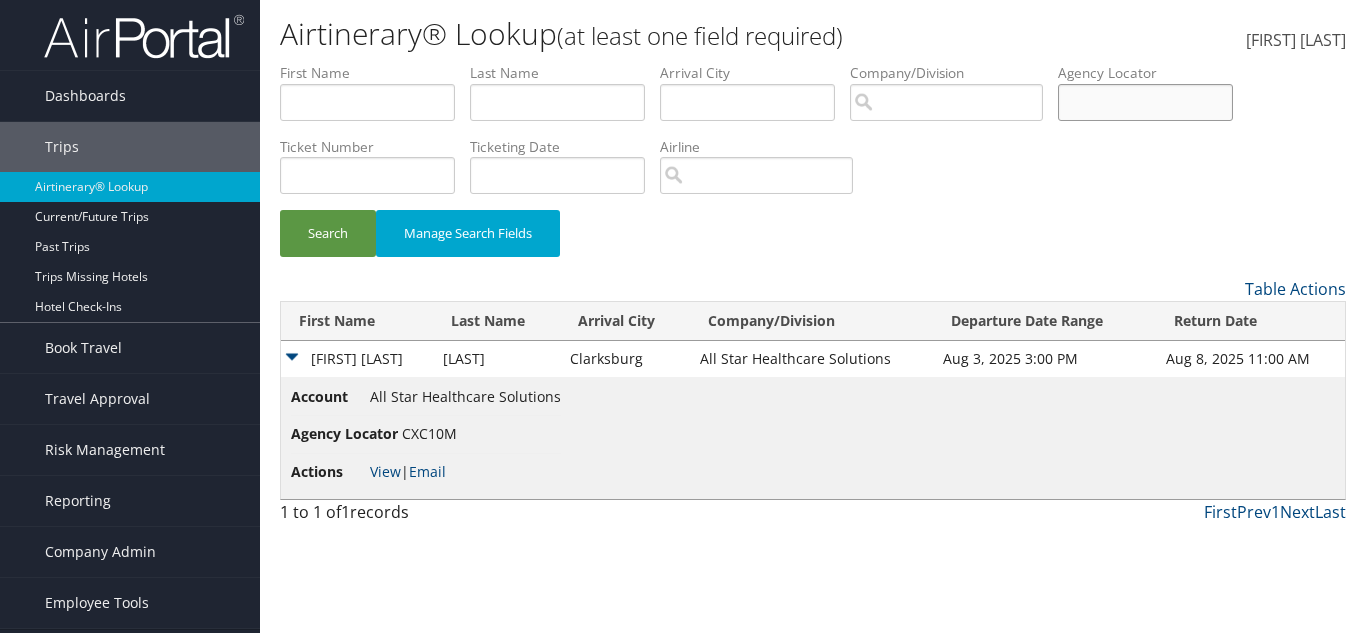 type 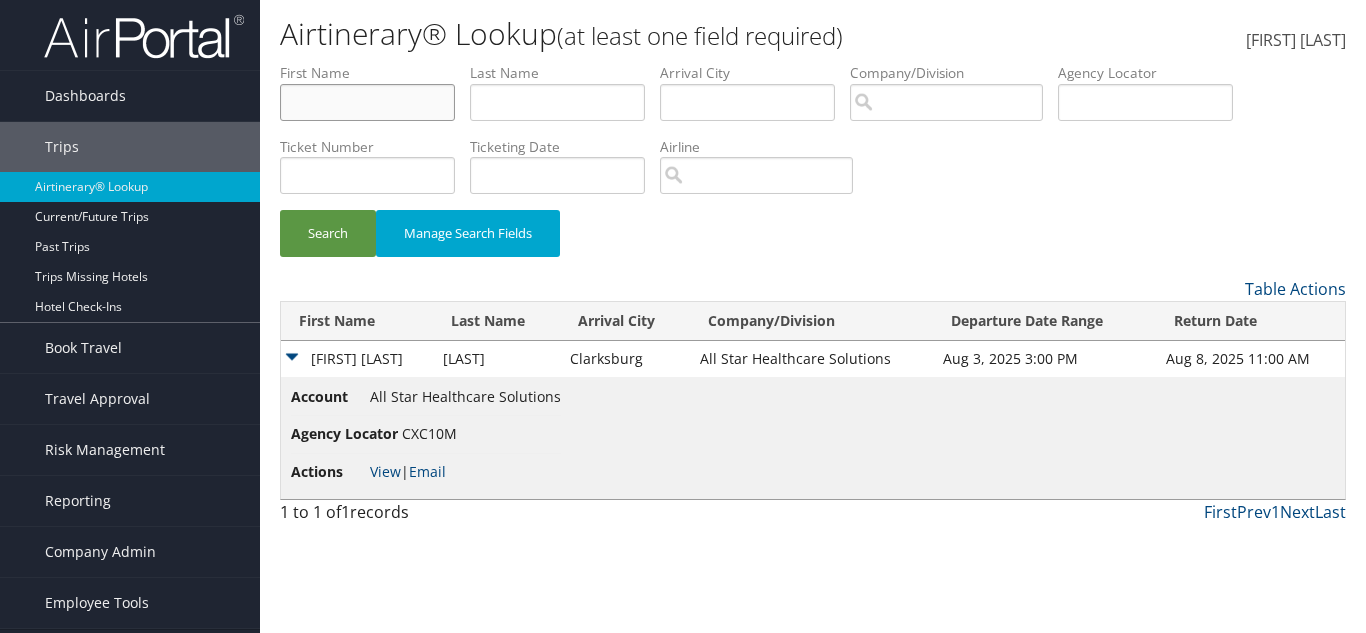 click at bounding box center (367, 102) 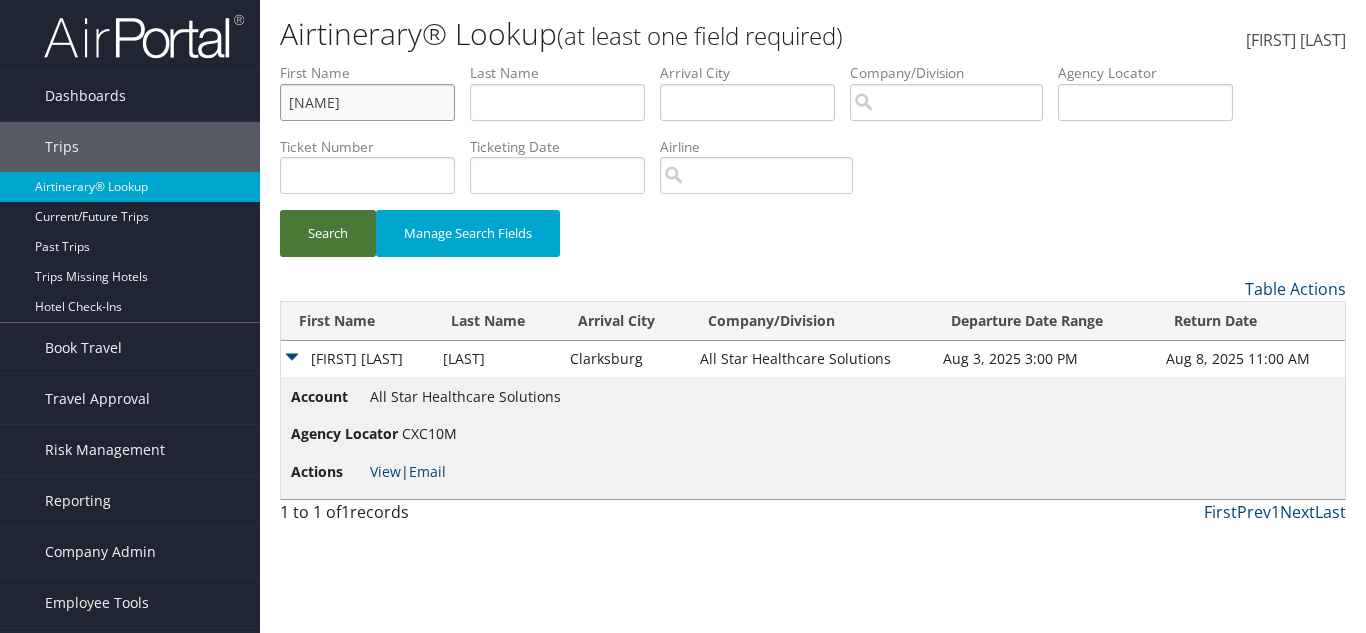 type on "Carolina" 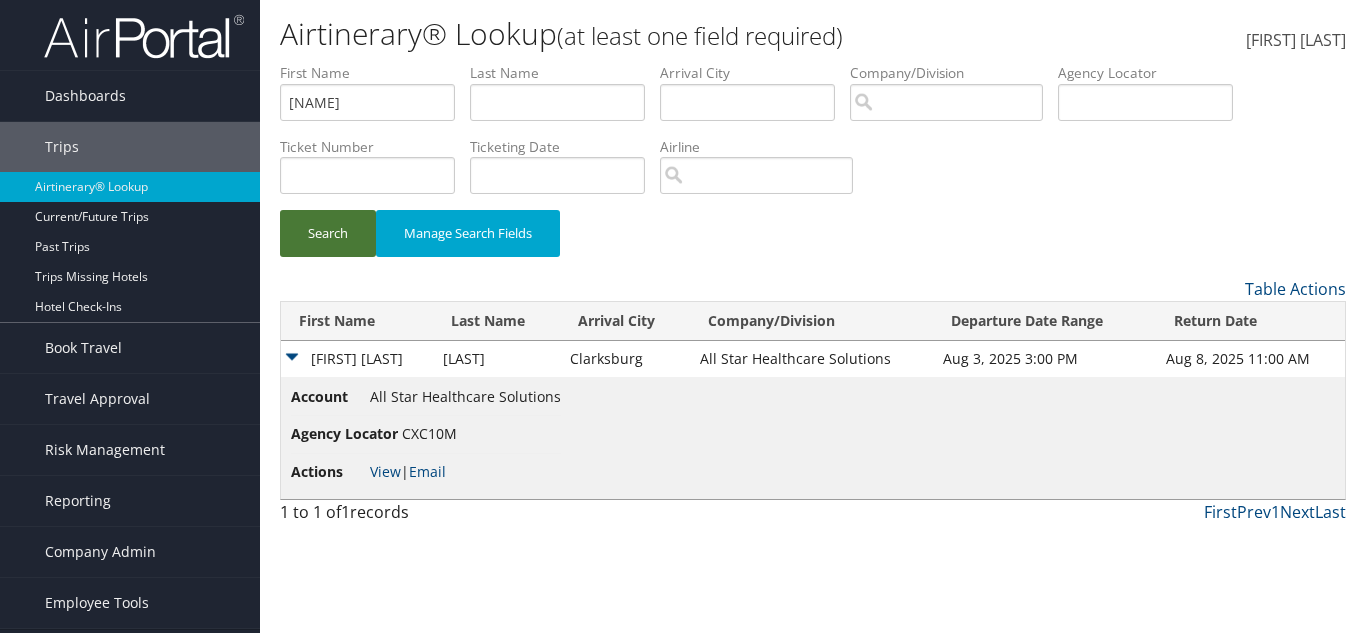 click on "Search" at bounding box center [328, 233] 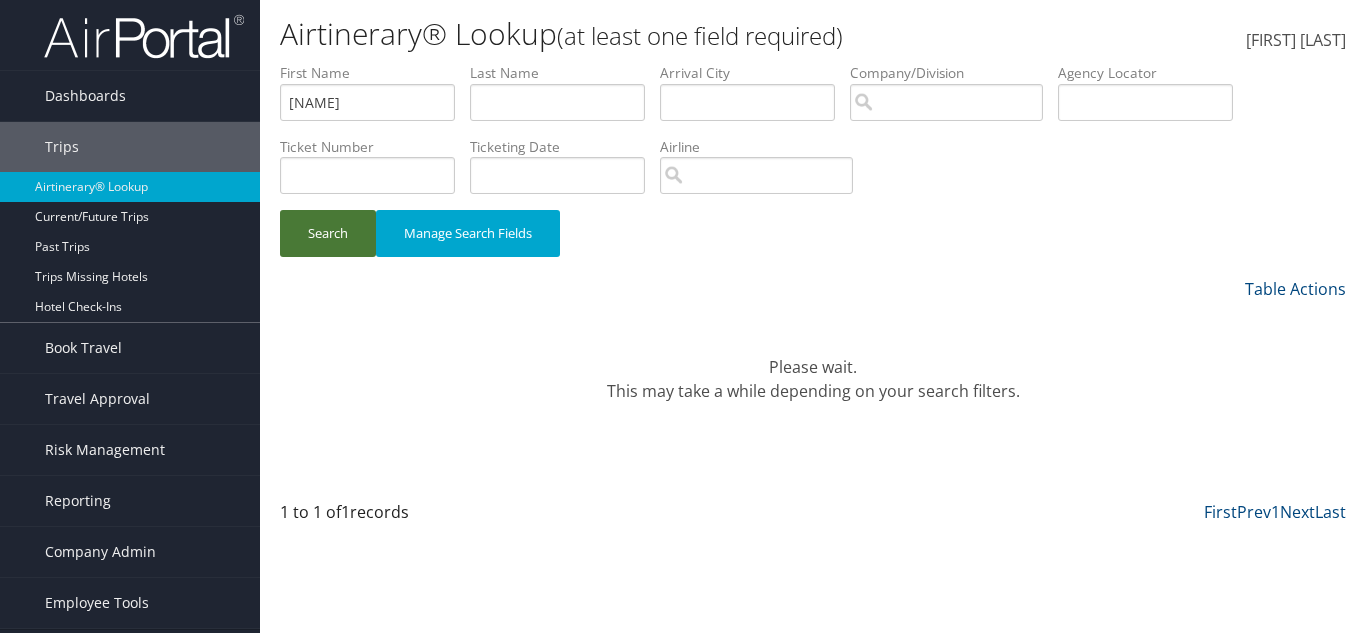 click on "Search" at bounding box center (328, 233) 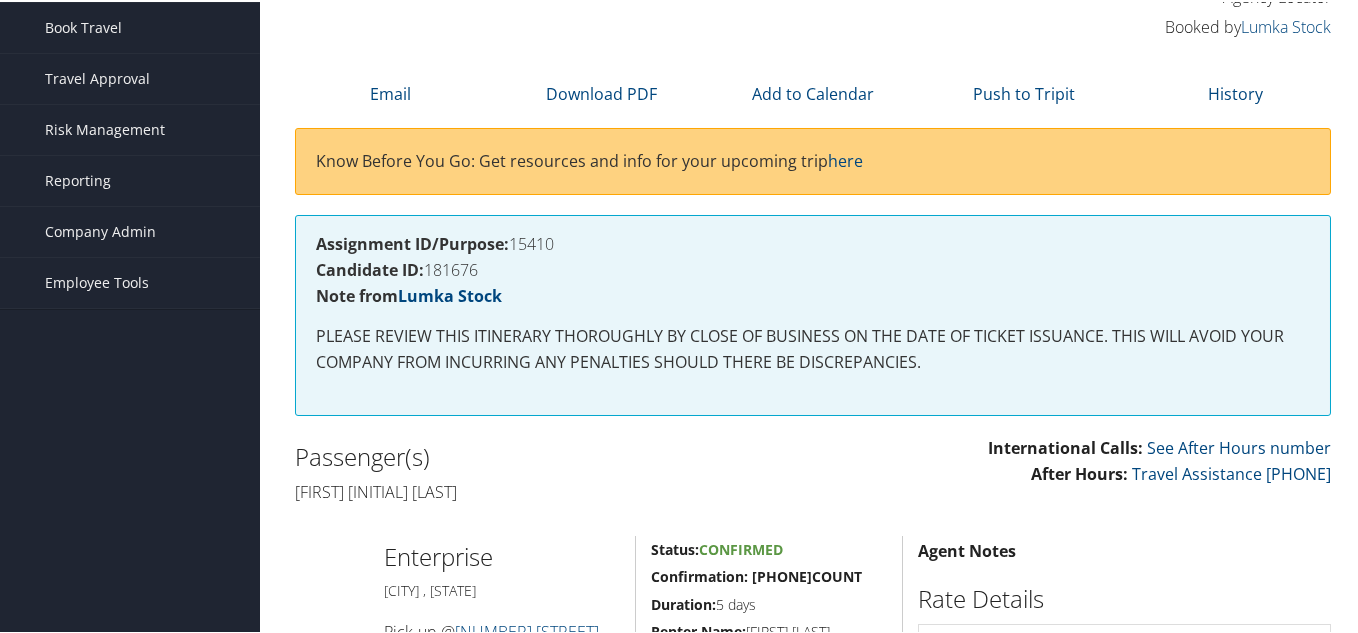 scroll, scrollTop: 171, scrollLeft: 0, axis: vertical 